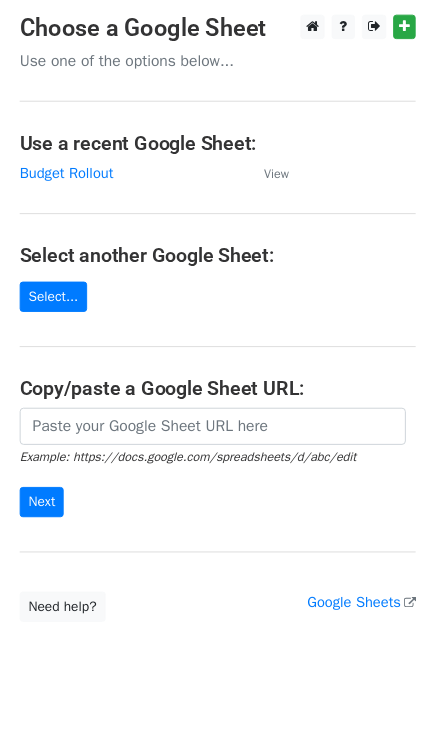 scroll, scrollTop: 0, scrollLeft: 0, axis: both 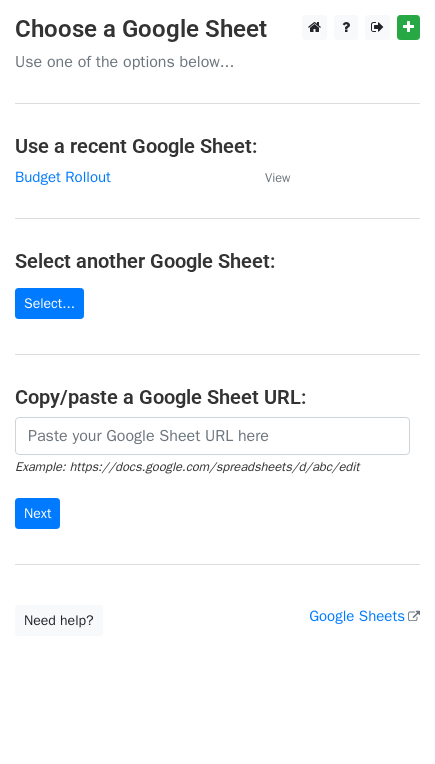 drag, startPoint x: 99, startPoint y: 174, endPoint x: 56, endPoint y: 250, distance: 87.32124 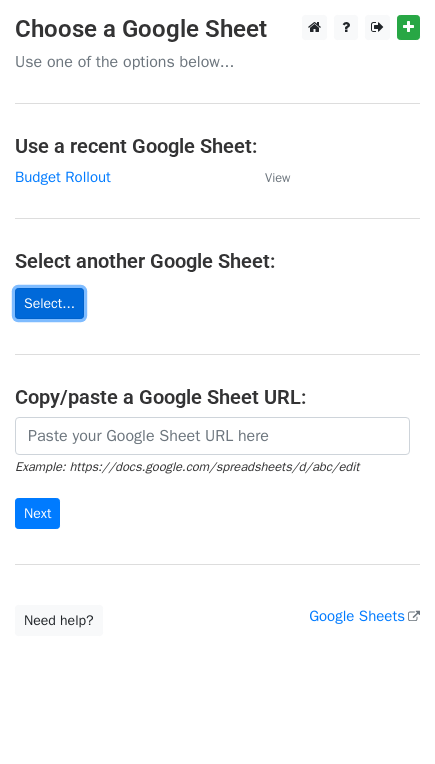 click on "Select..." at bounding box center (49, 303) 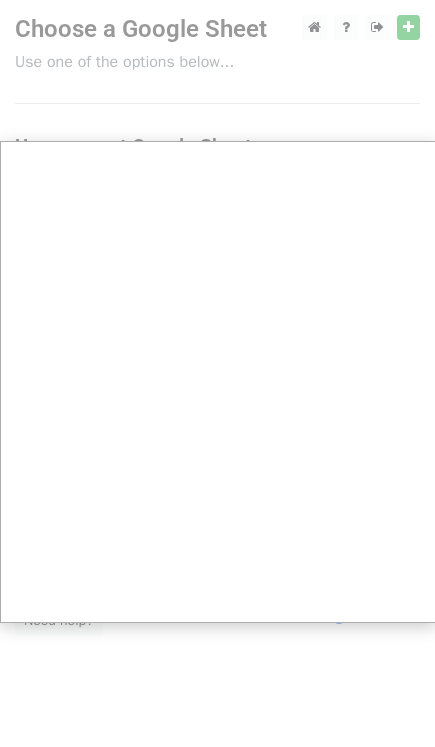 click at bounding box center [218, 398] 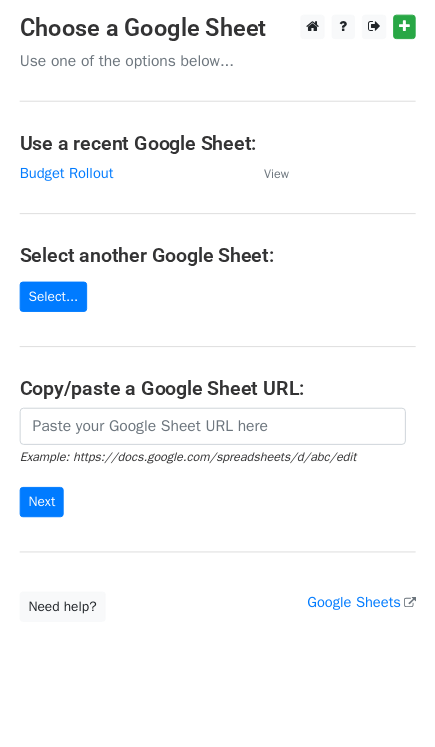 scroll, scrollTop: 0, scrollLeft: 0, axis: both 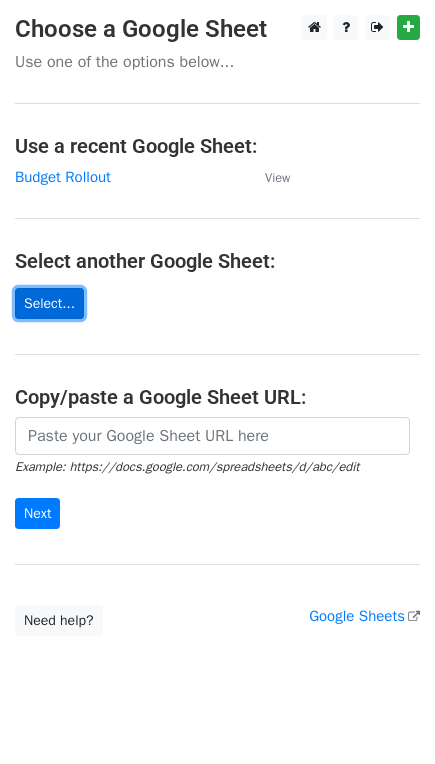 click on "Select..." at bounding box center [49, 303] 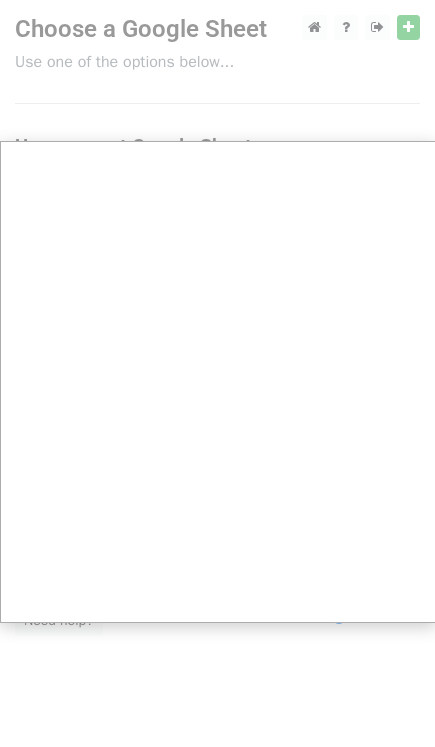 click at bounding box center (218, 398) 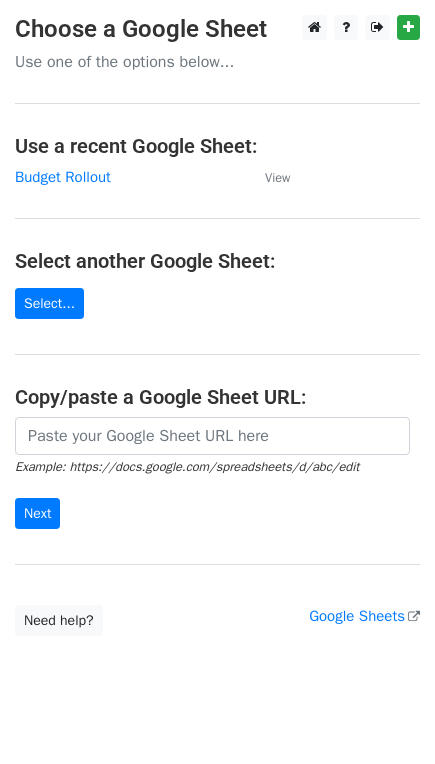 scroll, scrollTop: 0, scrollLeft: 0, axis: both 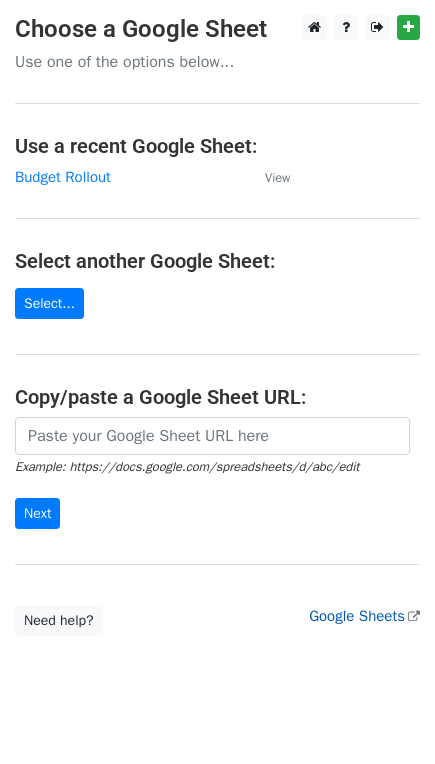 click on "Google Sheets" at bounding box center (364, 616) 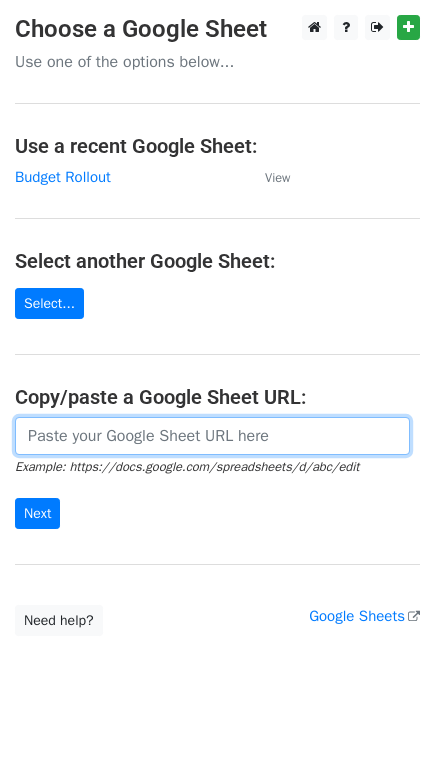 click at bounding box center [212, 436] 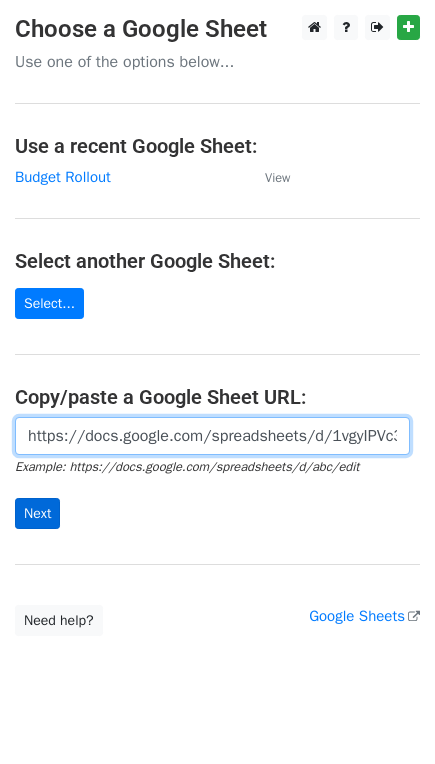 scroll, scrollTop: 0, scrollLeft: 420, axis: horizontal 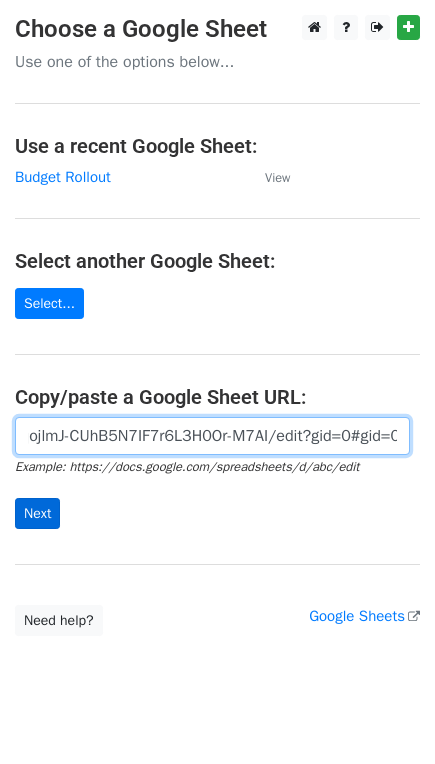 type on "https://docs.google.com/spreadsheets/d/1vgyIPVc3GjatSqojlmJ-CUhB5N7IF7r6L3H0Or-M7AI/edit?gid=0#gid=0" 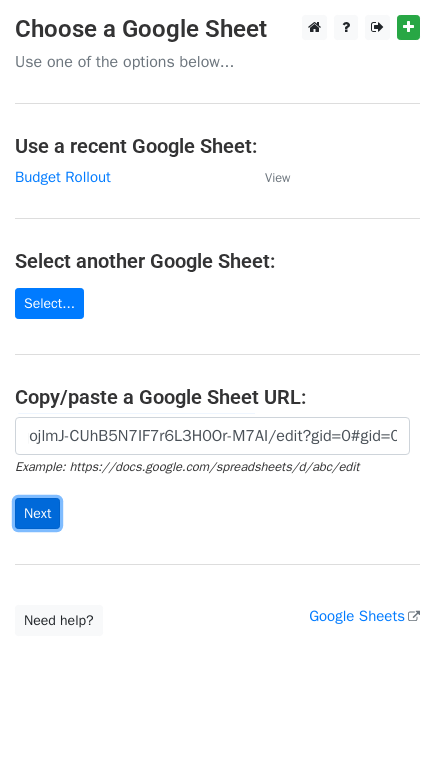 click on "Next" at bounding box center [37, 513] 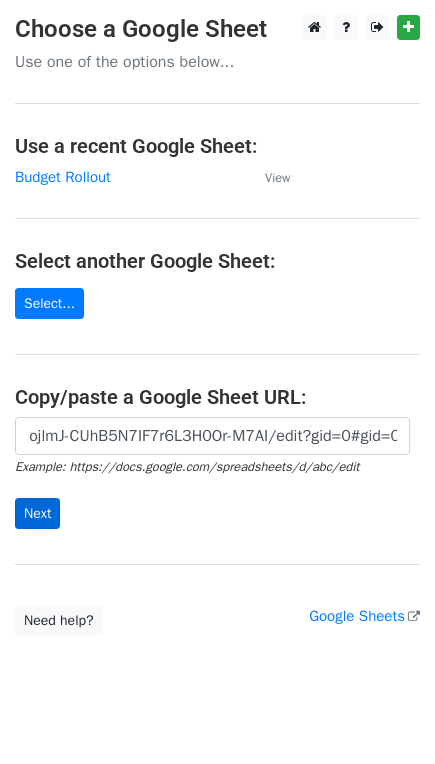 scroll, scrollTop: 0, scrollLeft: 0, axis: both 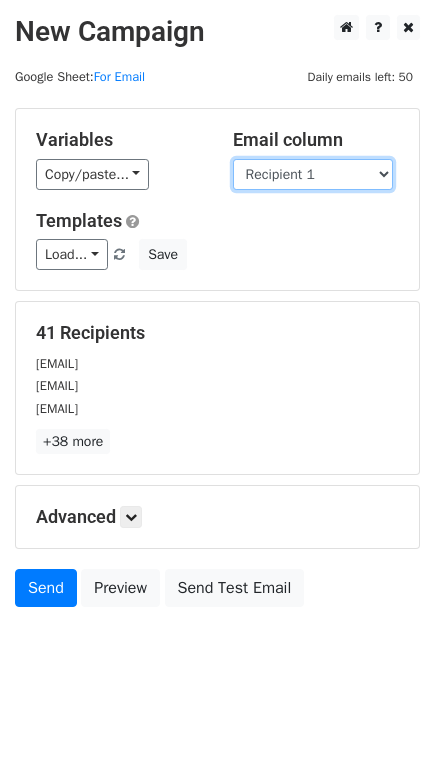 click on "Department
Recipient 1
Recipient 2
Recipient 3
Recipient 4" at bounding box center (313, 174) 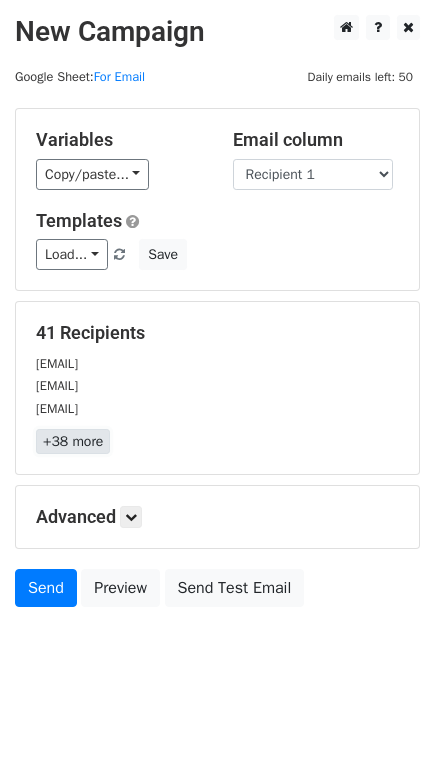 click on "+38 more" at bounding box center [73, 441] 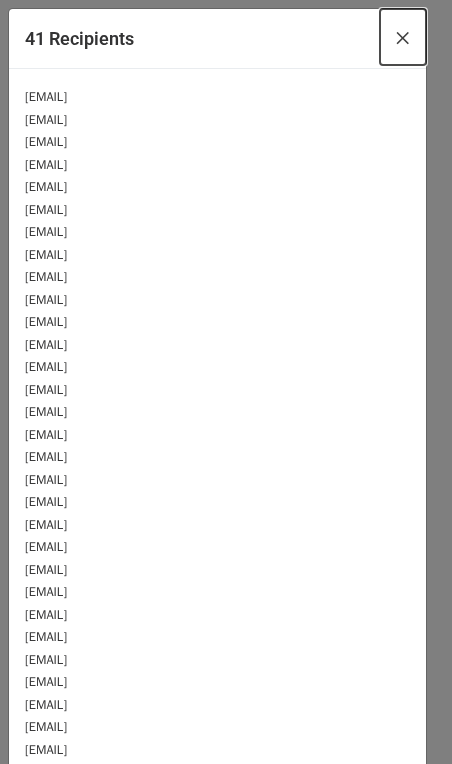 click on "×" at bounding box center (403, 37) 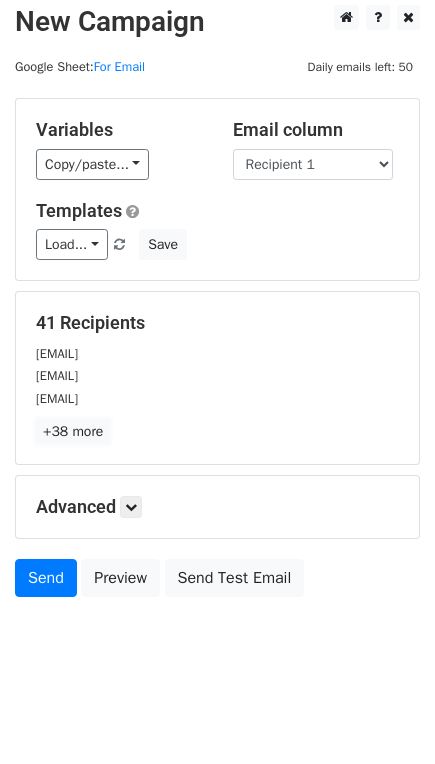 scroll, scrollTop: 14, scrollLeft: 0, axis: vertical 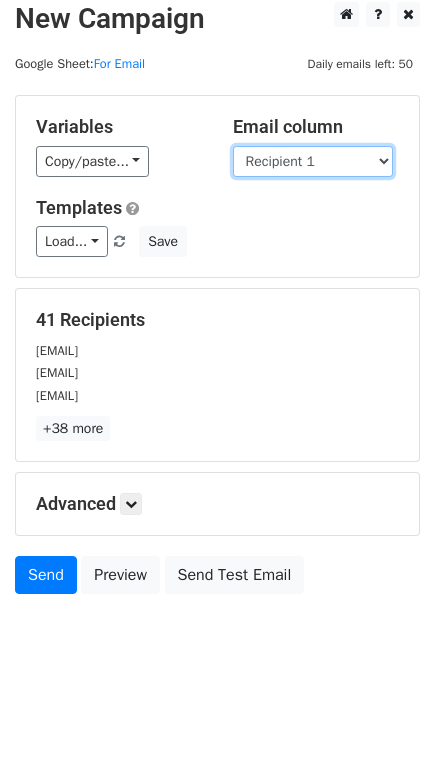 click on "Department
Recipient 1
Recipient 2
Recipient 3
Recipient 4" at bounding box center (313, 161) 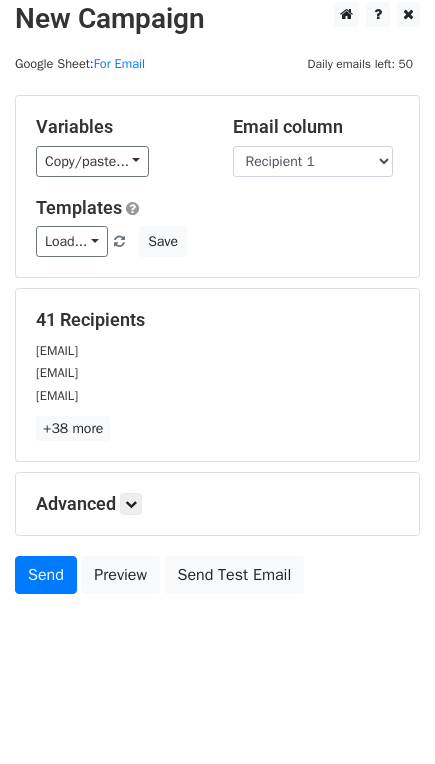 click on "Advanced" at bounding box center [217, 504] 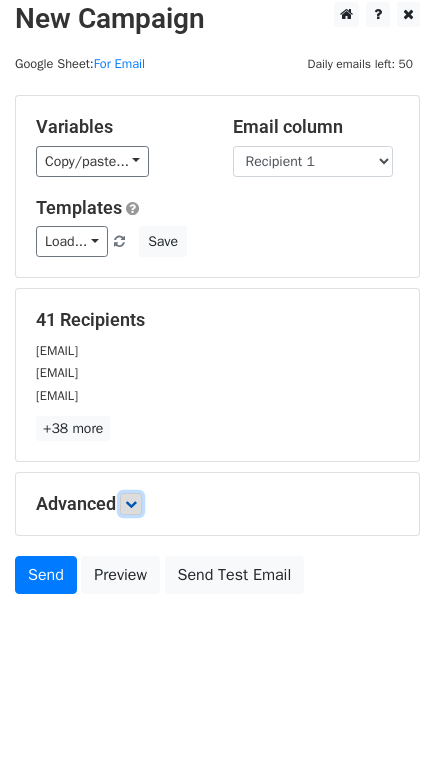 click at bounding box center (131, 504) 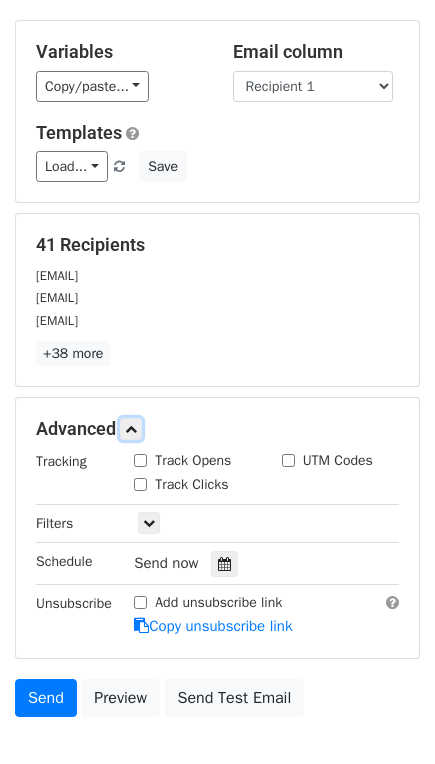 scroll, scrollTop: 0, scrollLeft: 0, axis: both 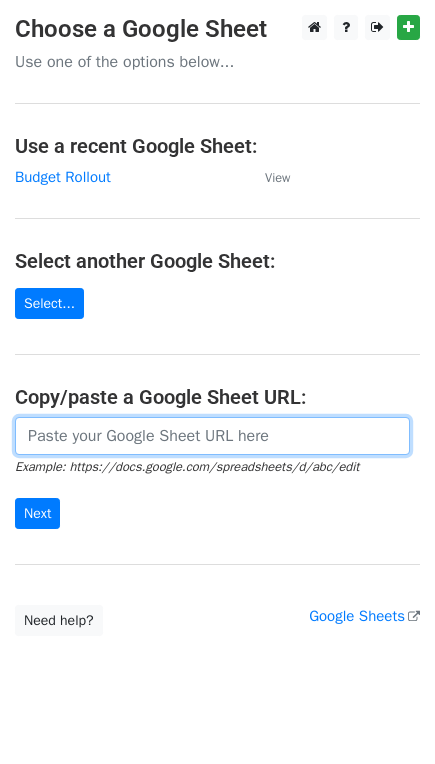 click at bounding box center [212, 436] 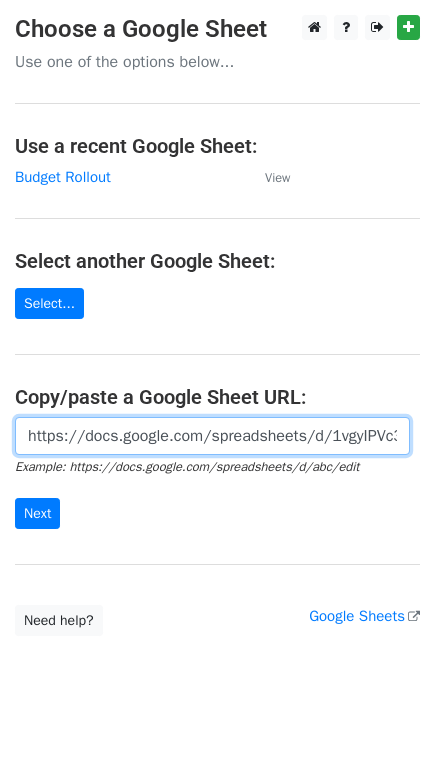 scroll, scrollTop: 0, scrollLeft: 420, axis: horizontal 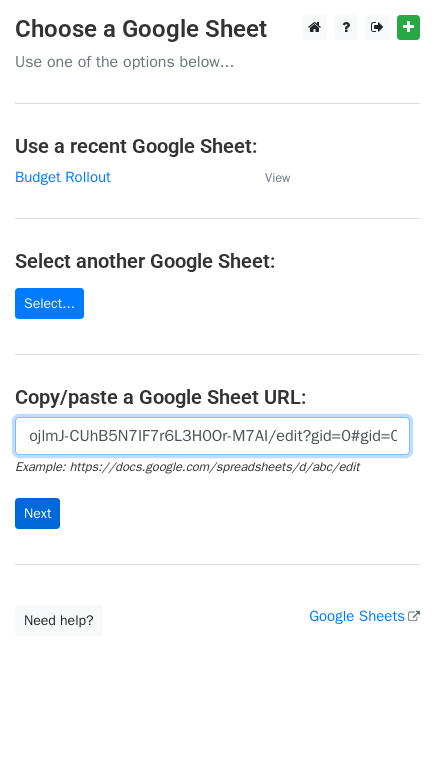 type on "https://docs.google.com/spreadsheets/d/1vgyIPVc3GjatSqojlmJ-CUhB5N7IF7r6L3H0Or-M7AI/edit?gid=0#gid=0" 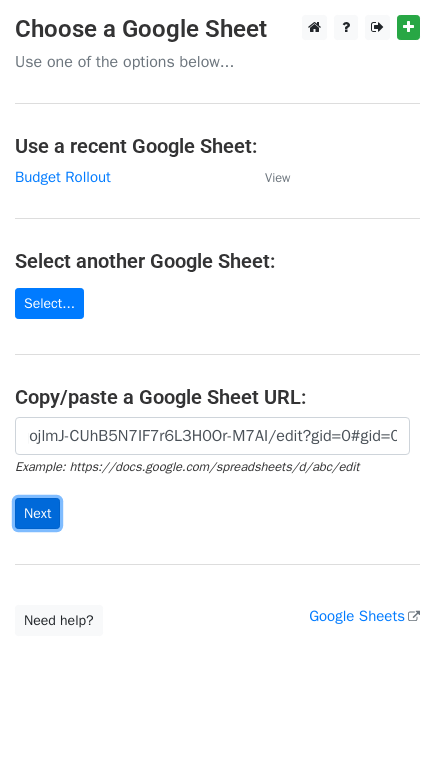 click on "Next" at bounding box center (37, 513) 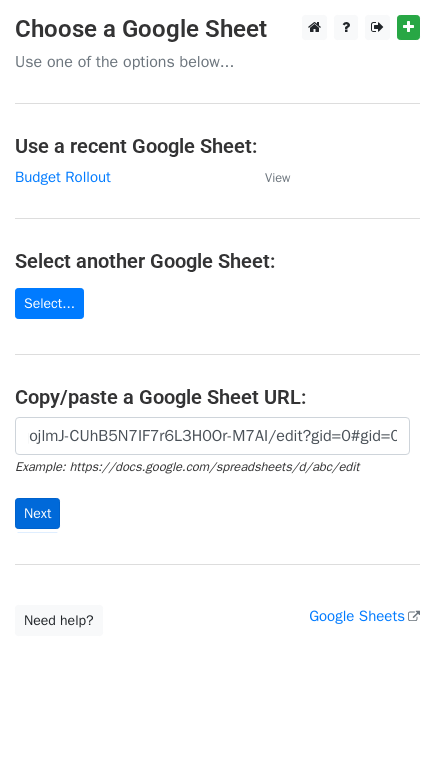 scroll, scrollTop: 0, scrollLeft: 0, axis: both 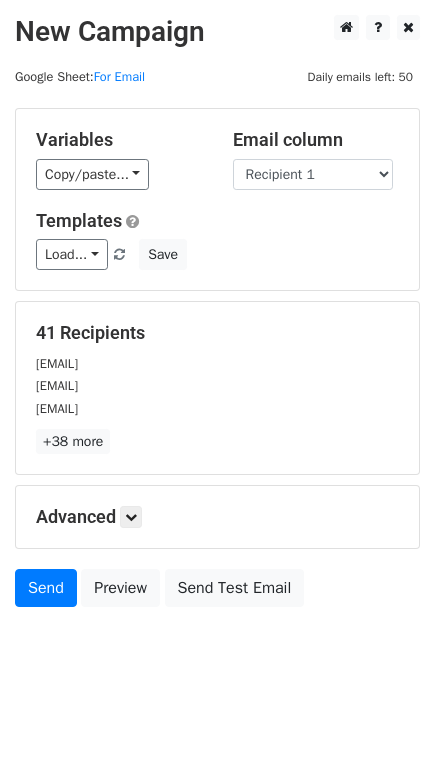 click on "EMAIL COLUMN
DEPARTMENT
RECIPIENT
RECIPIENT
RECIPIENT
RECIPIENT
SEND TO" at bounding box center (316, 159) 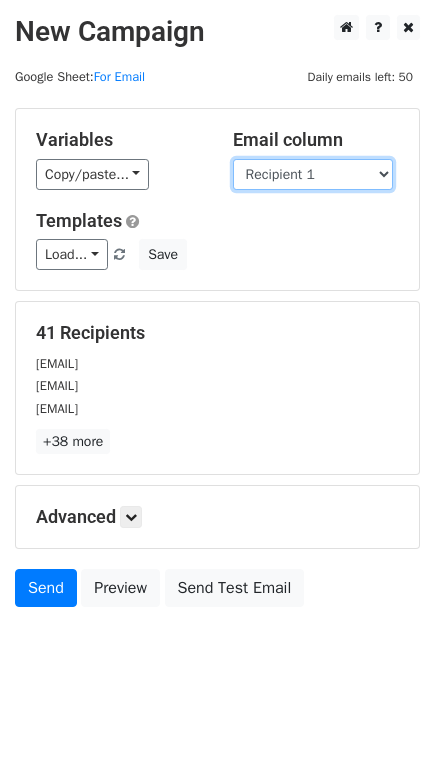 click on "Department
Recipient 1
Recipient 2
Recipient 3
Recipient 4
SEND TO" at bounding box center [313, 174] 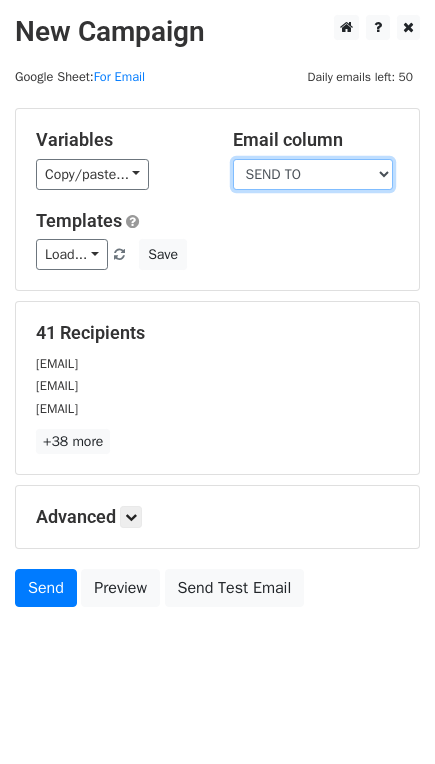 click on "Department
Recipient 1
Recipient 2
Recipient 3
Recipient 4
SEND TO" at bounding box center (313, 174) 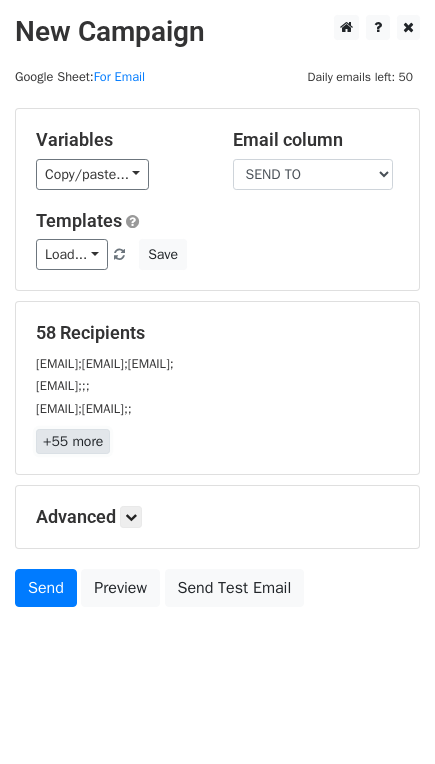 click on "+55 more" at bounding box center (73, 441) 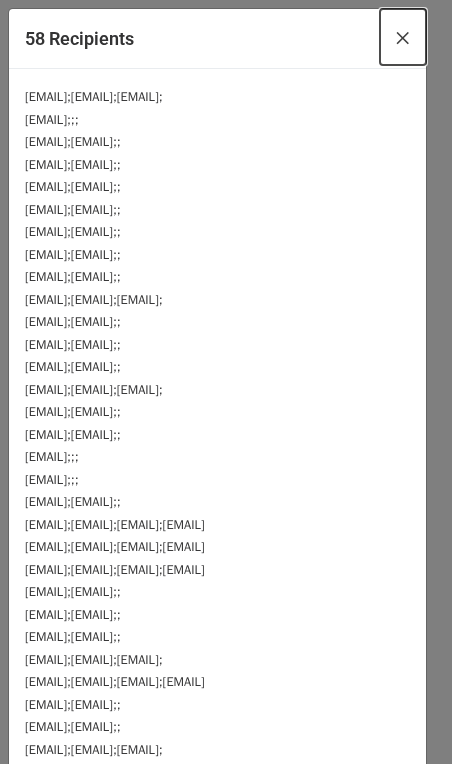 click on "×" at bounding box center [403, 37] 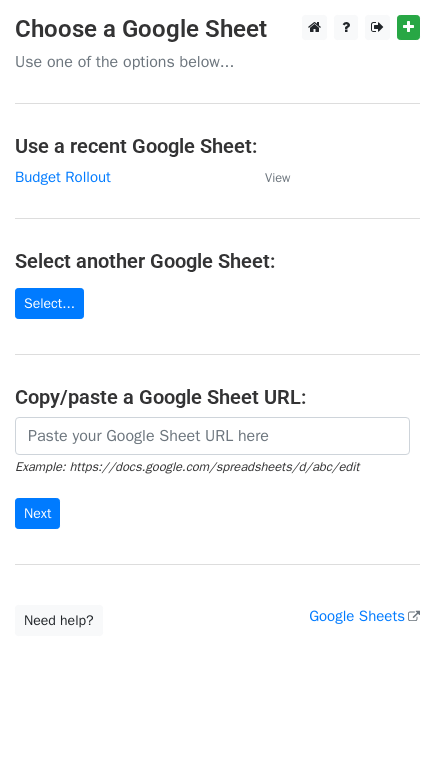 scroll, scrollTop: 0, scrollLeft: 0, axis: both 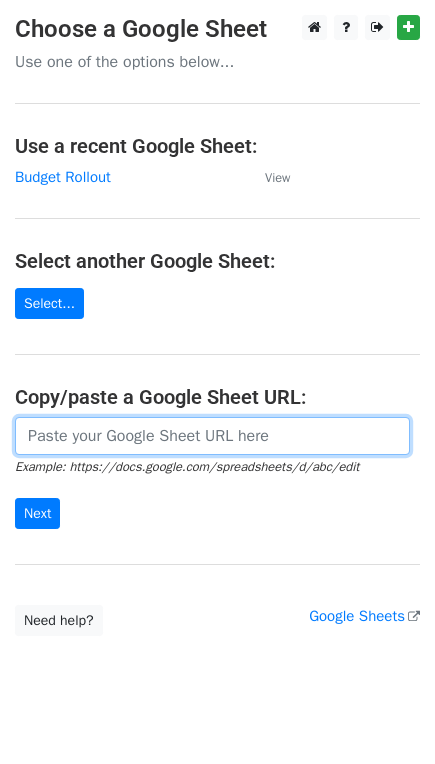 click at bounding box center (212, 436) 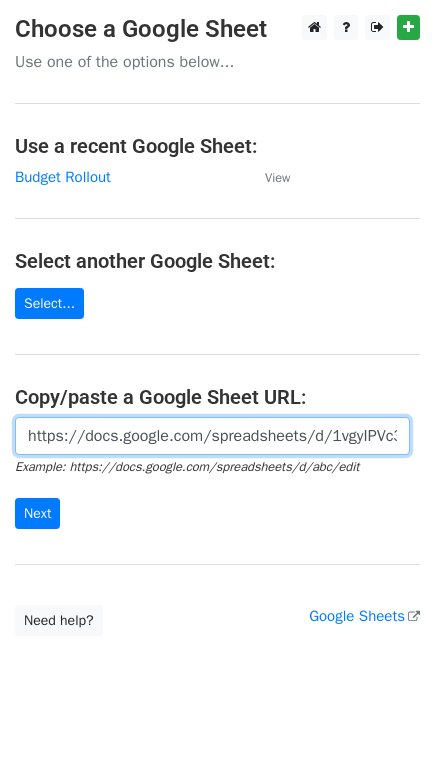 scroll, scrollTop: 0, scrollLeft: 420, axis: horizontal 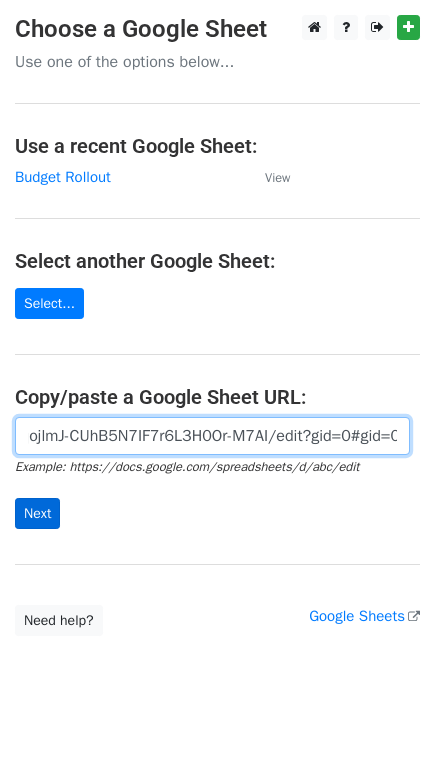 type on "https://docs.google.com/spreadsheets/d/1vgyIPVc3GjatSqojlmJ-CUhB5N7IF7r6L3H0Or-M7AI/edit?gid=0#gid=0" 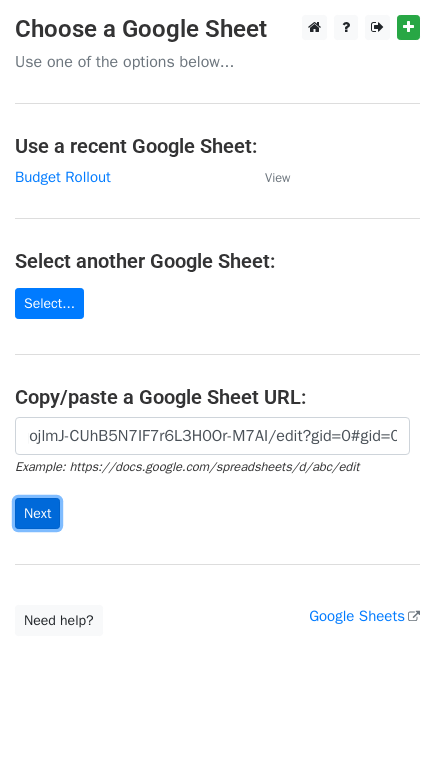 click on "Next" at bounding box center [37, 513] 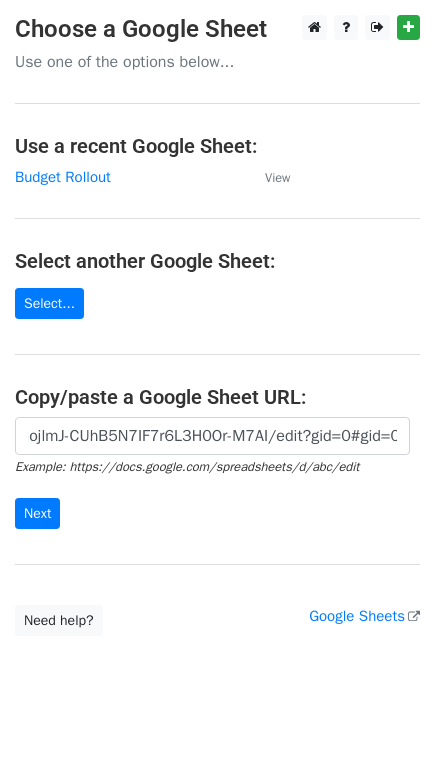 scroll, scrollTop: 0, scrollLeft: 0, axis: both 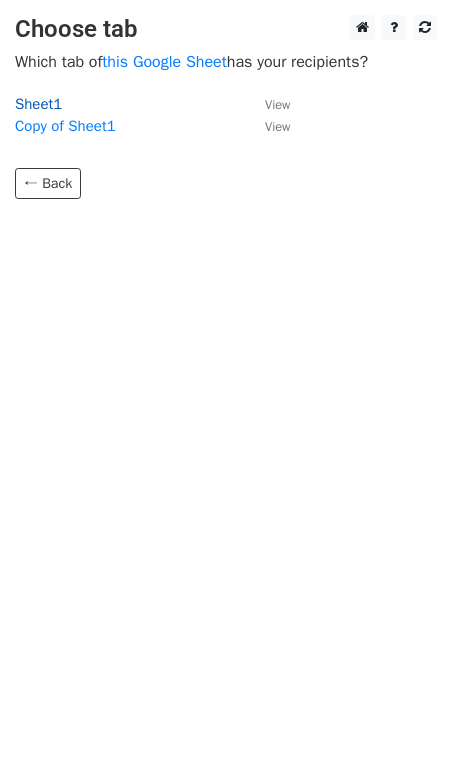 click on "Sheet1" at bounding box center (38, 104) 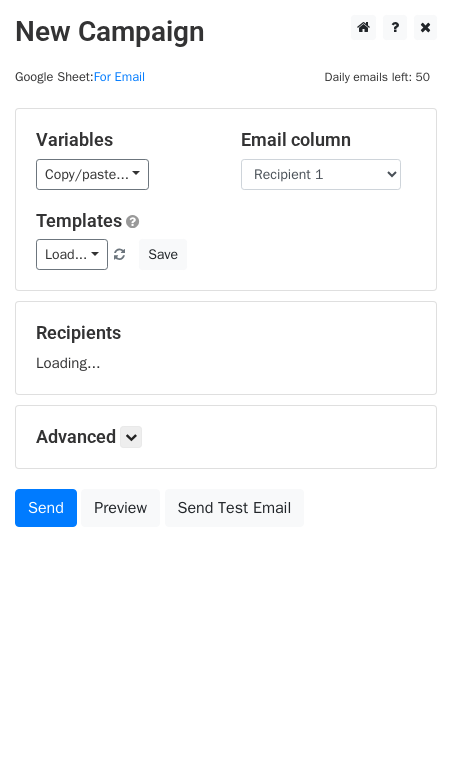 scroll, scrollTop: 0, scrollLeft: 0, axis: both 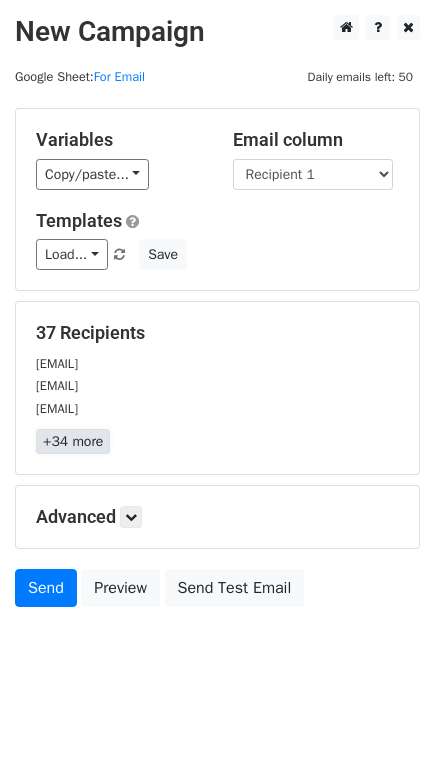 click on "+34 more" at bounding box center (73, 441) 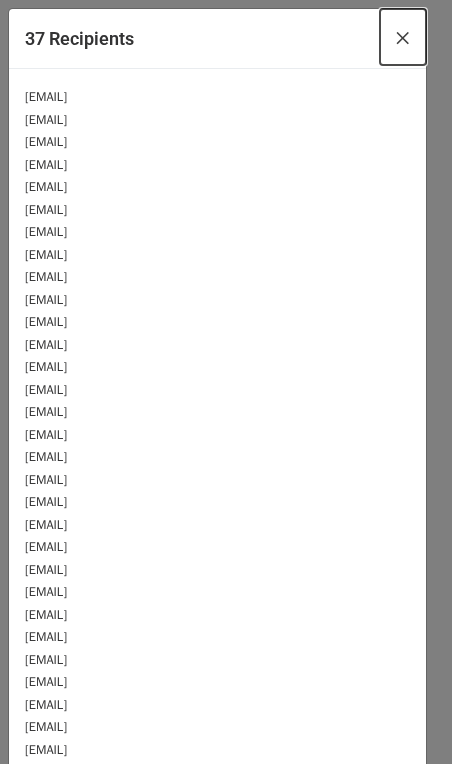 click on "×" at bounding box center [403, 37] 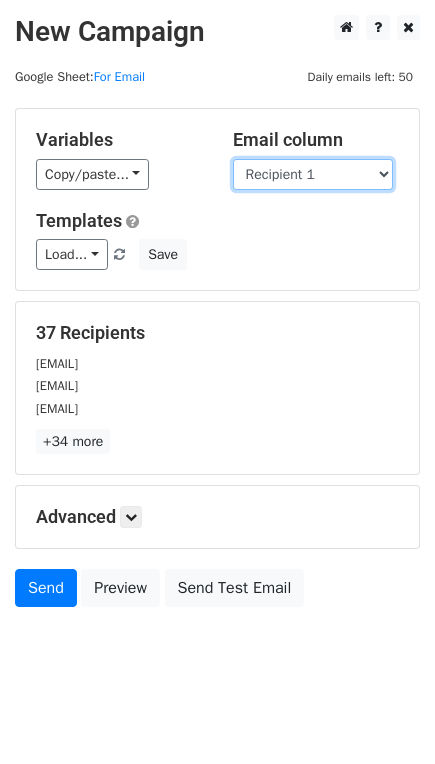 click on "Department
Recipient 1
Recipient 2
Recipient 3
Recipient 4
SEND TO" at bounding box center [313, 174] 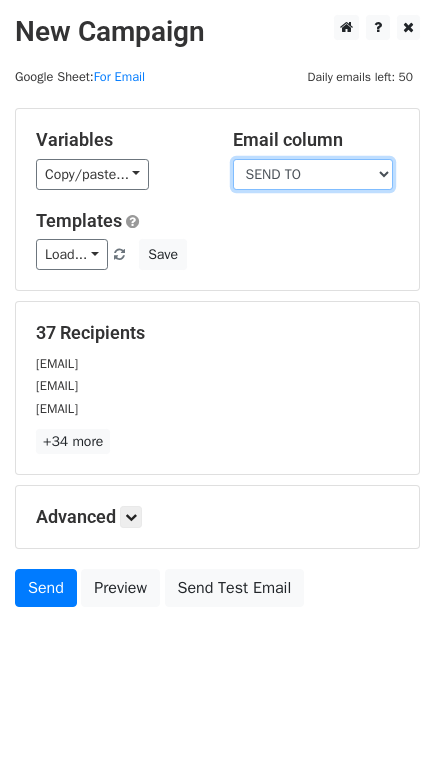 click on "Department
Recipient 1
Recipient 2
Recipient 3
Recipient 4
SEND TO" at bounding box center [313, 174] 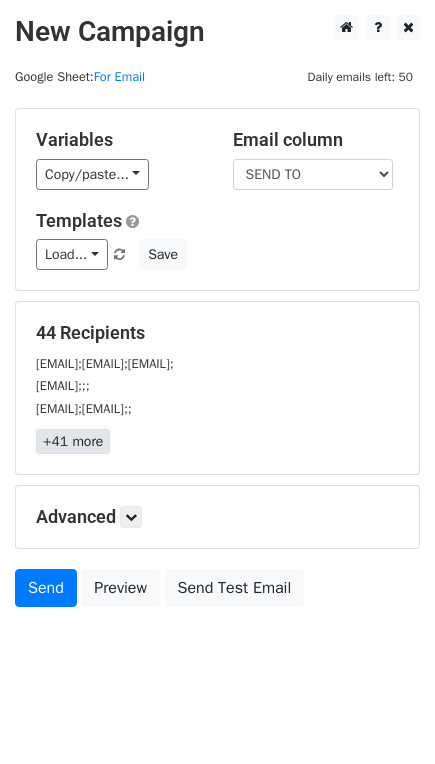 click on "+41 more" at bounding box center [73, 441] 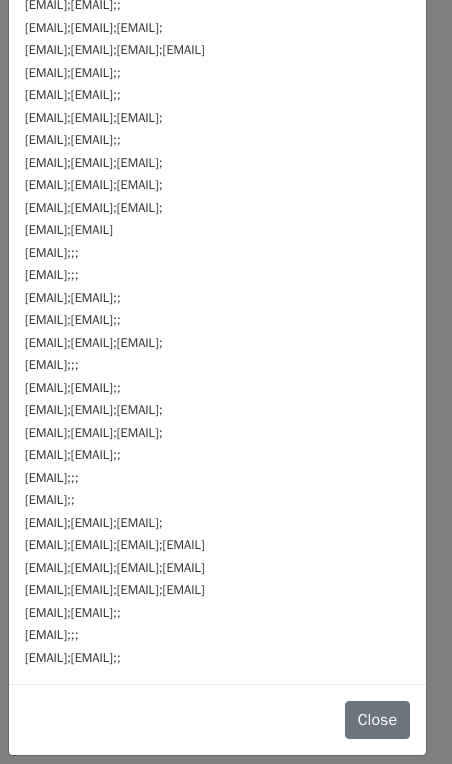 scroll, scrollTop: 352, scrollLeft: 0, axis: vertical 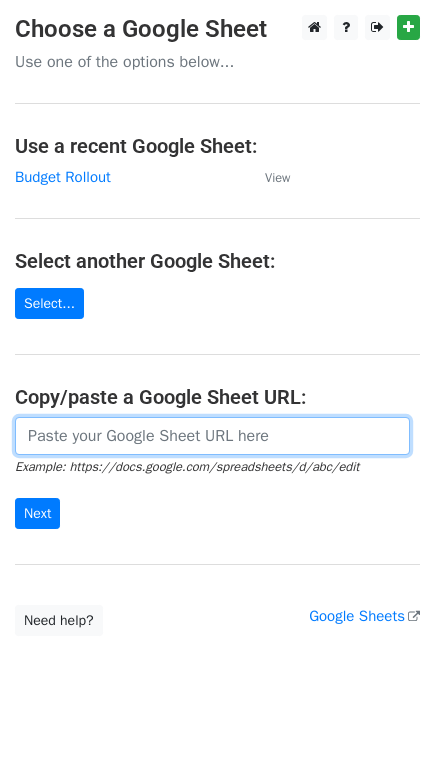 click at bounding box center [212, 436] 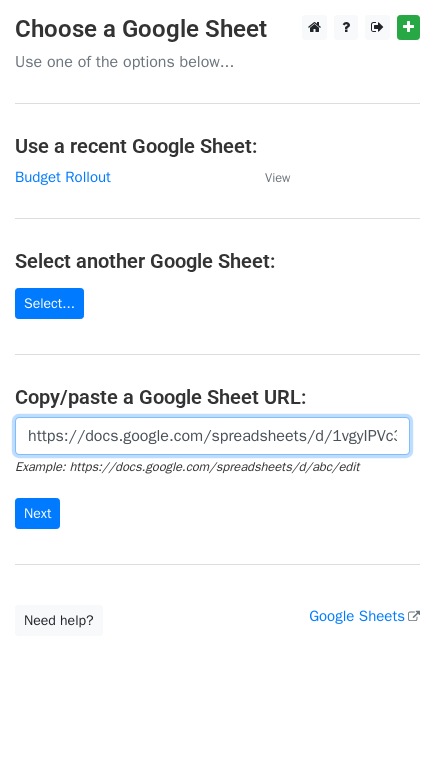 scroll, scrollTop: 0, scrollLeft: 420, axis: horizontal 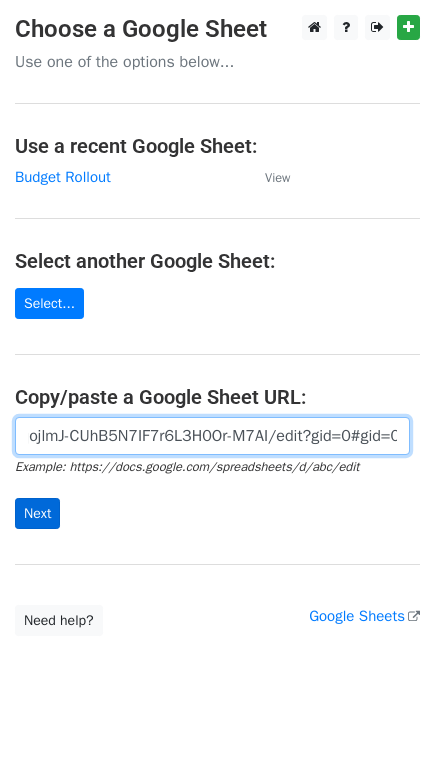 type on "https://docs.google.com/spreadsheets/d/1vgyIPVc3GjatSqojlmJ-CUhB5N7IF7r6L3H0Or-M7AI/edit?gid=0#gid=0" 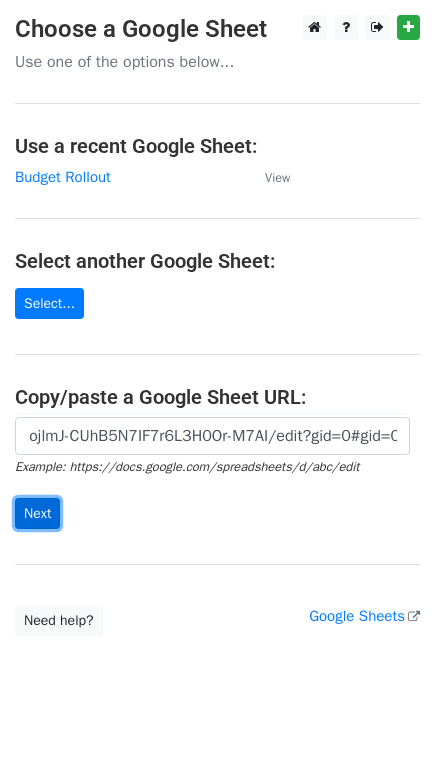 click on "Next" at bounding box center [37, 513] 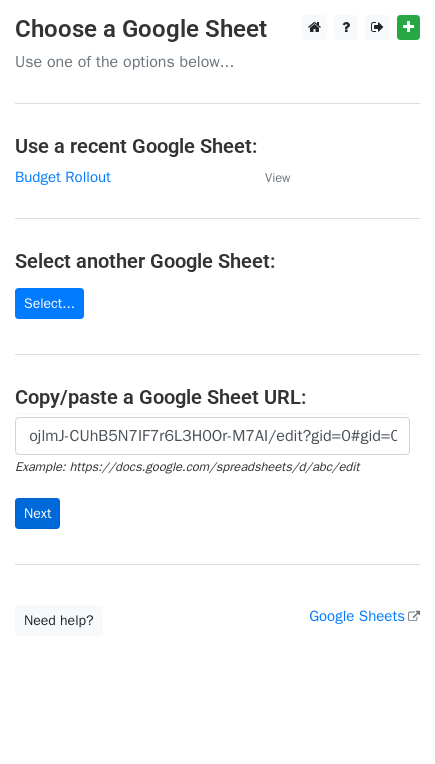scroll, scrollTop: 0, scrollLeft: 0, axis: both 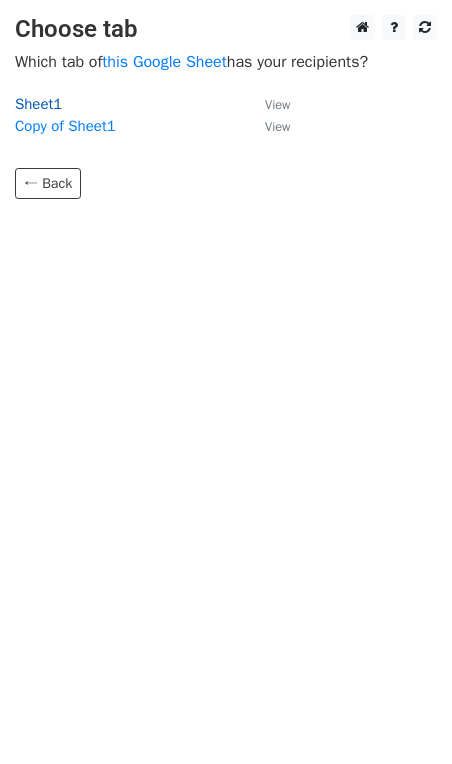 click on "Sheet1" at bounding box center [38, 104] 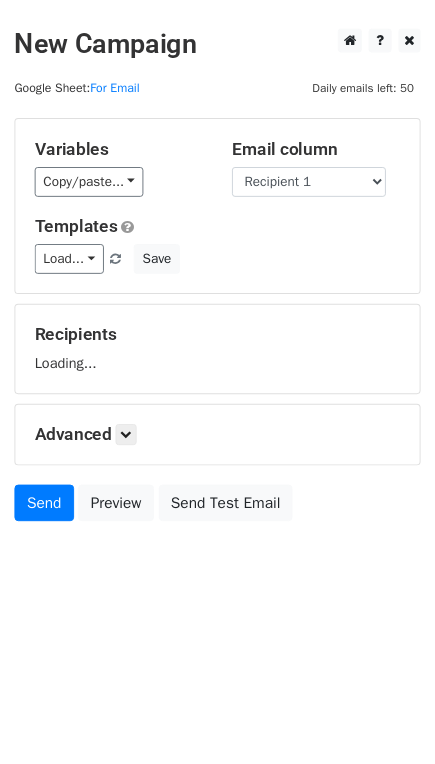 scroll, scrollTop: 0, scrollLeft: 0, axis: both 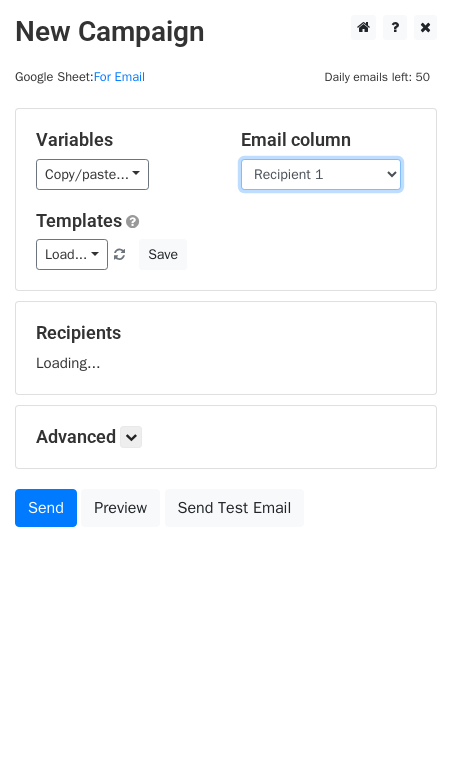 click on "Department
Recipient 1
Recipient 2
Recipient 3
Recipient 4
SEND TO" at bounding box center [321, 174] 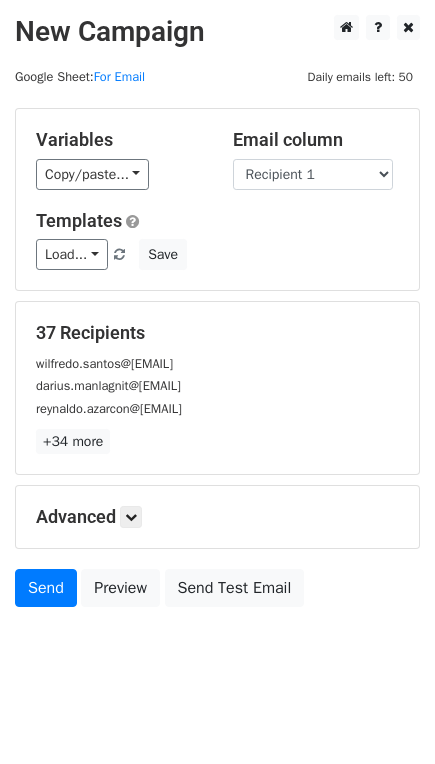 drag, startPoint x: 279, startPoint y: 347, endPoint x: 290, endPoint y: 309, distance: 39.56008 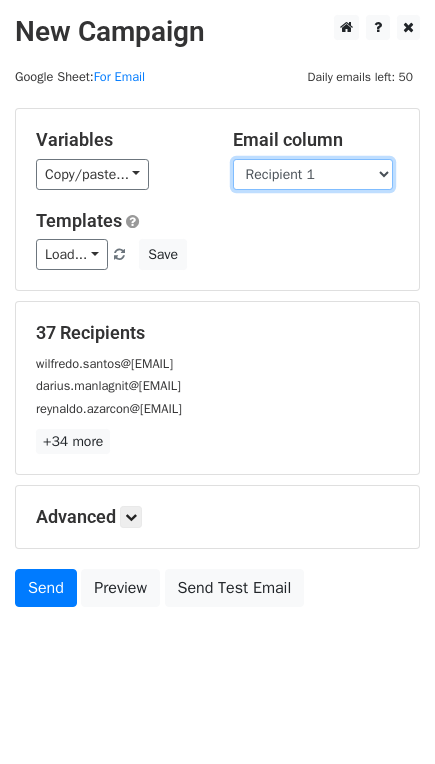 click on "Department
Recipient 1
Recipient 2
Recipient 3
Recipient 4
SEND TO" at bounding box center (313, 174) 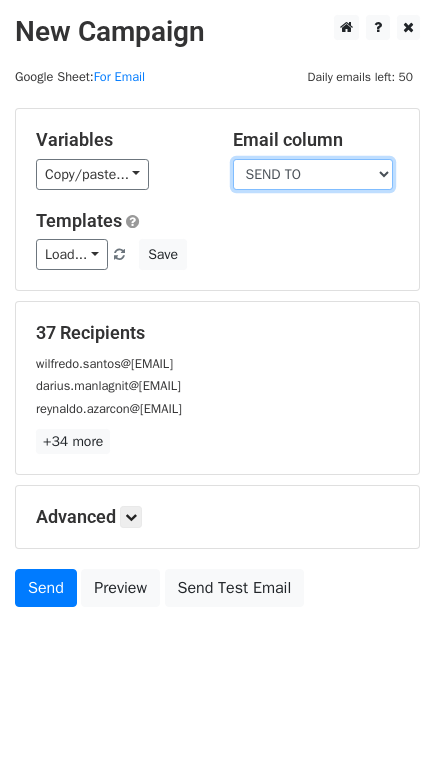 click on "Department
Recipient 1
Recipient 2
Recipient 3
Recipient 4
SEND TO" at bounding box center [313, 174] 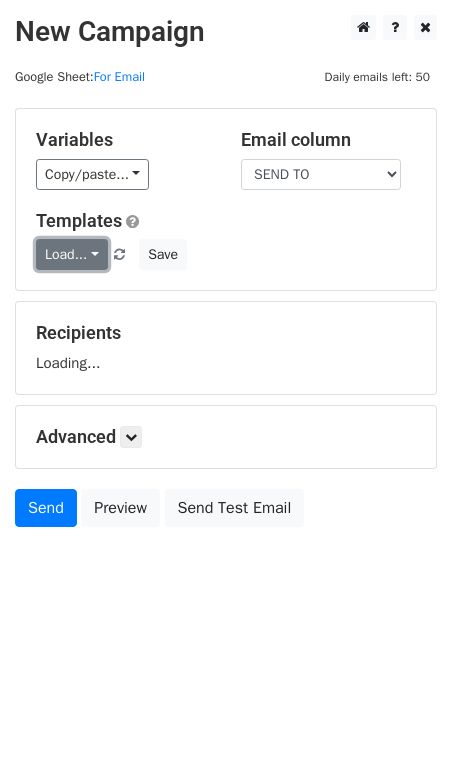 click on "Load..." at bounding box center (72, 254) 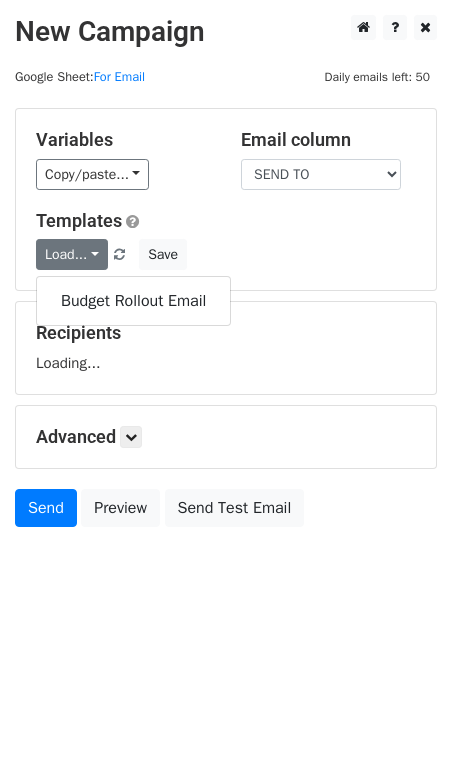 click on "Load...
Budget Rollout Email
Save" at bounding box center [226, 254] 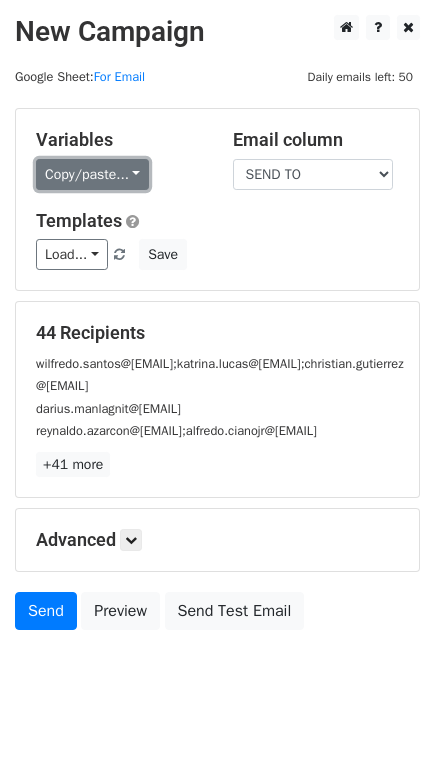 click on "Copy/paste..." at bounding box center [92, 174] 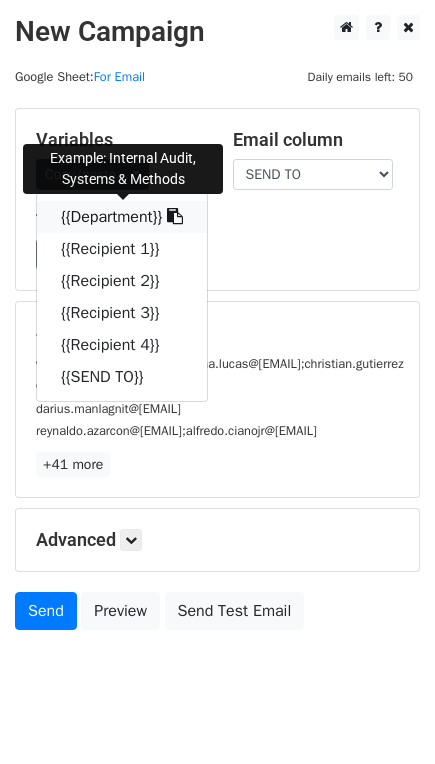 click at bounding box center [175, 216] 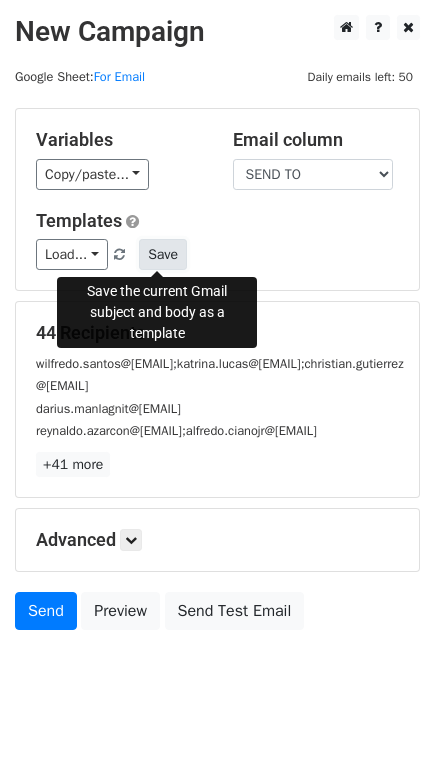 click on "Save" at bounding box center (163, 254) 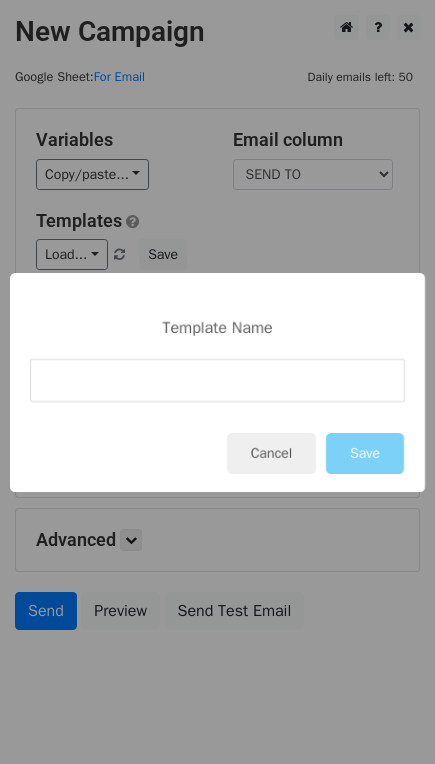 click at bounding box center (217, 380) 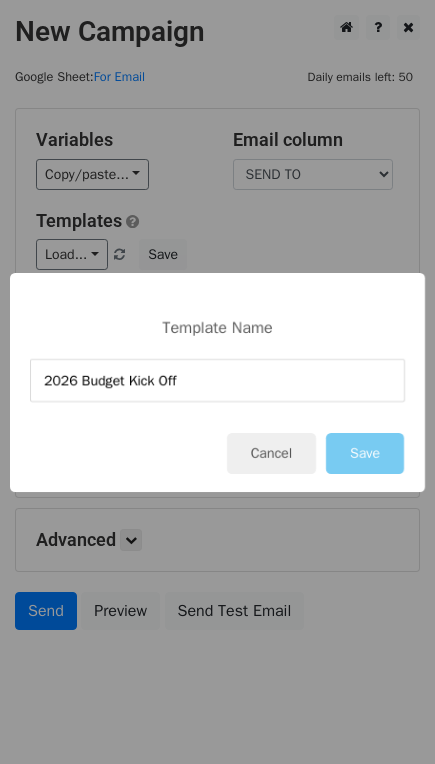 type on "2026 Budget Kick Off" 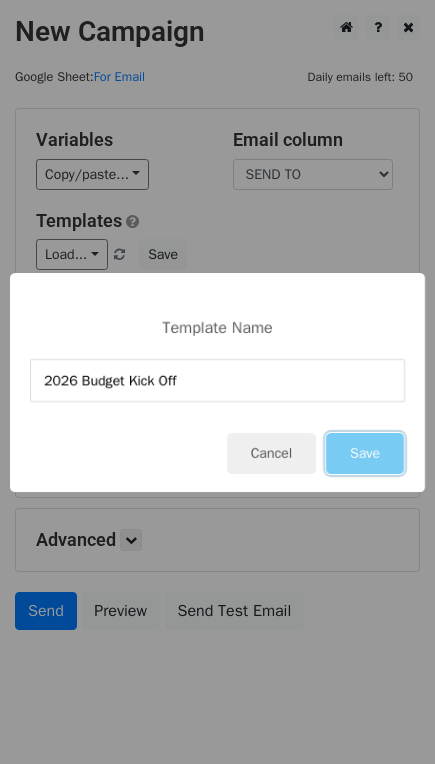 click on "Save" at bounding box center (365, 453) 